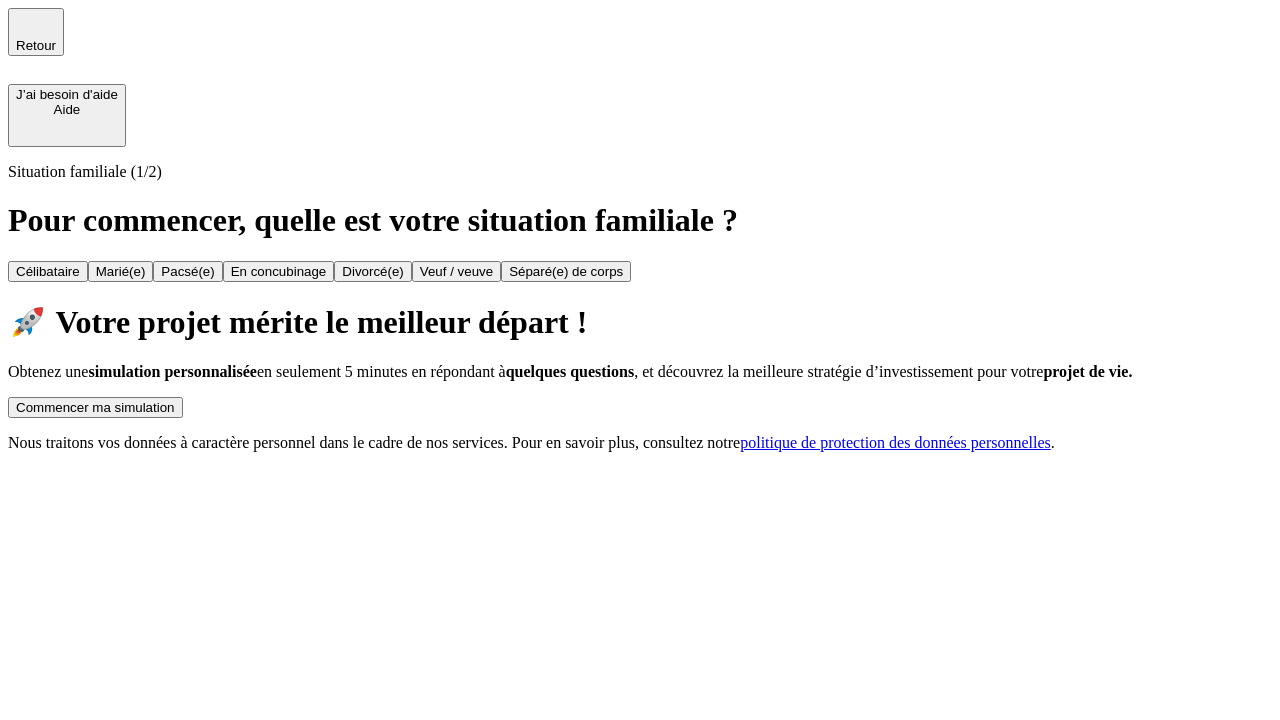 scroll, scrollTop: 0, scrollLeft: 0, axis: both 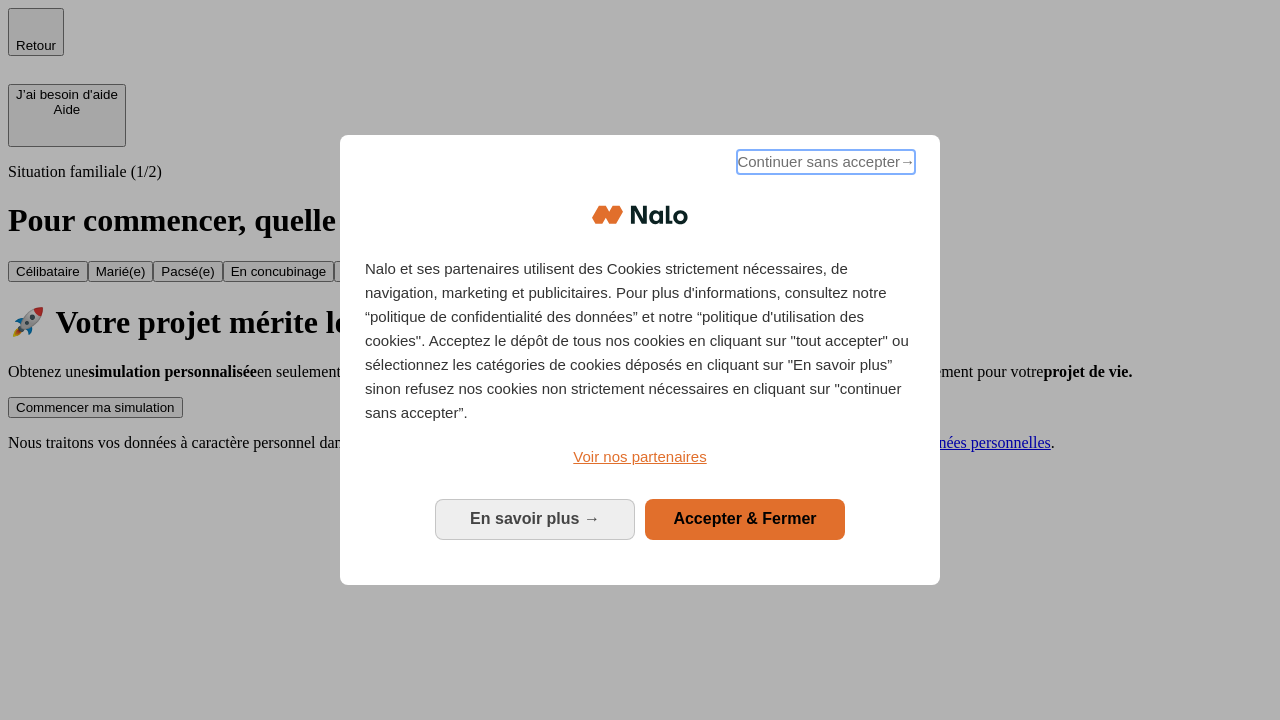 click on "Continuer sans accepter  →" at bounding box center [826, 162] 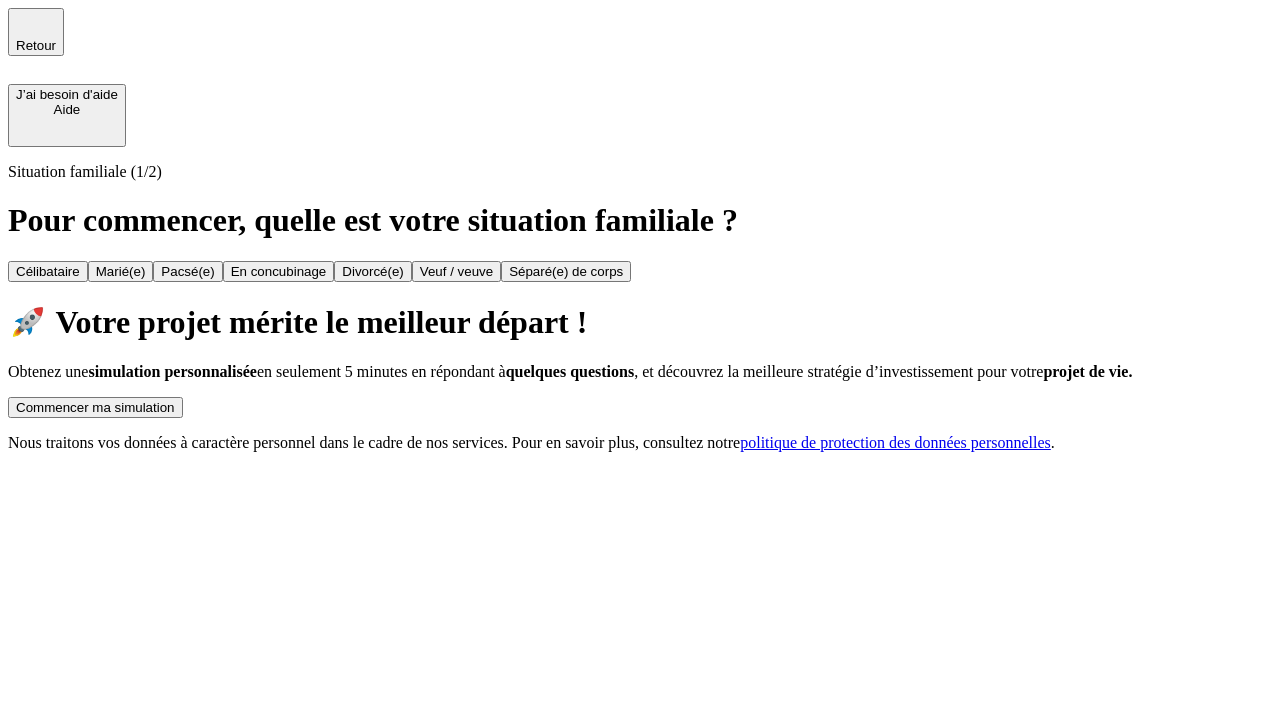 click on "Commencer ma simulation" at bounding box center (95, 407) 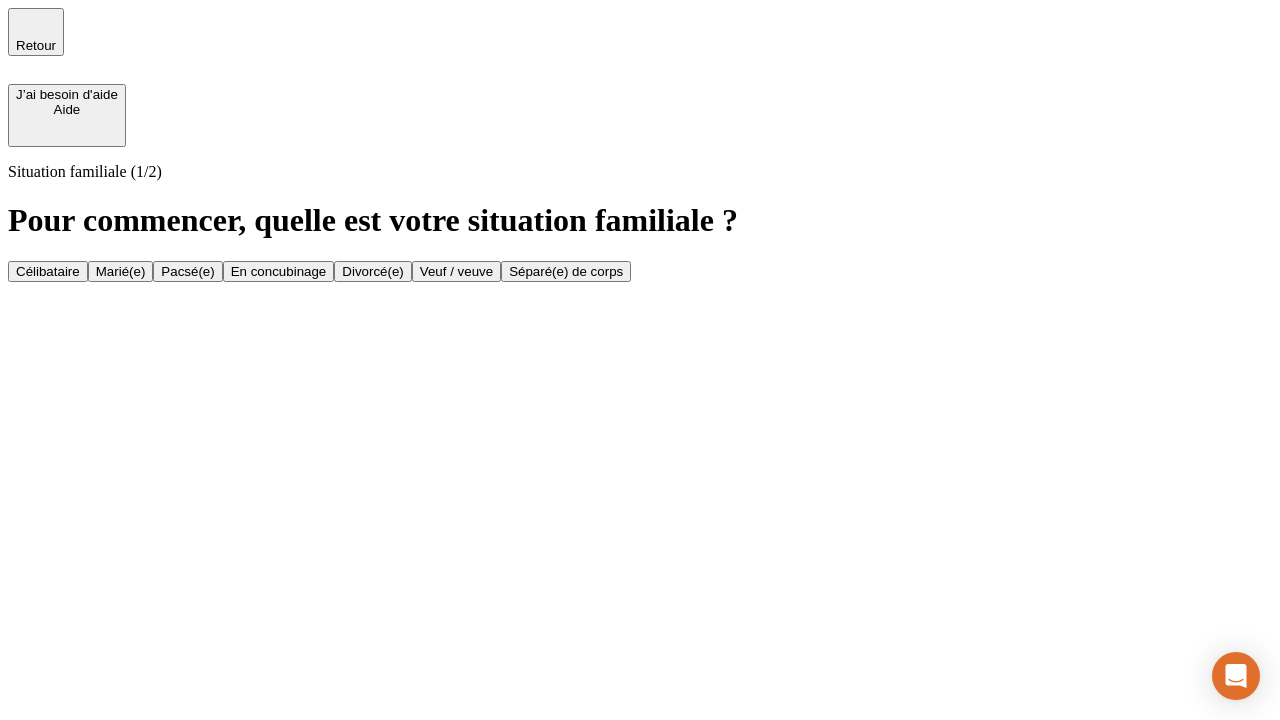 click on "En concubinage" at bounding box center [279, 271] 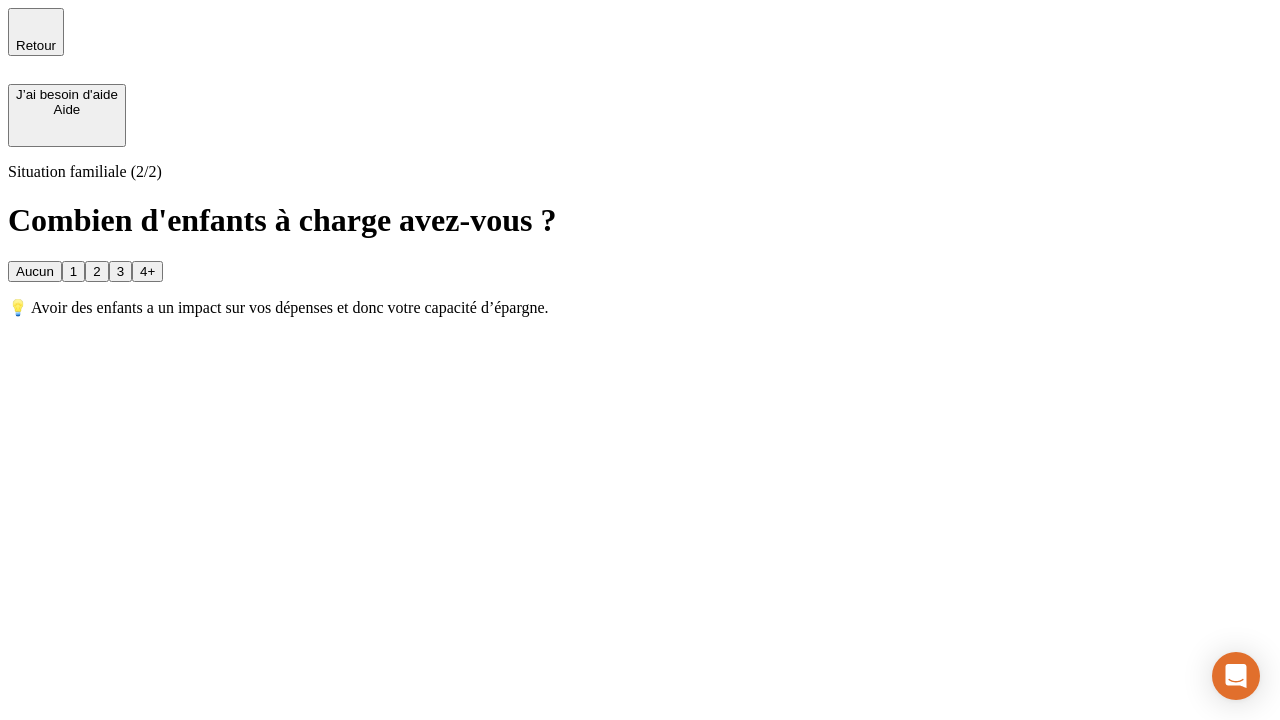 click on "2" at bounding box center [96, 271] 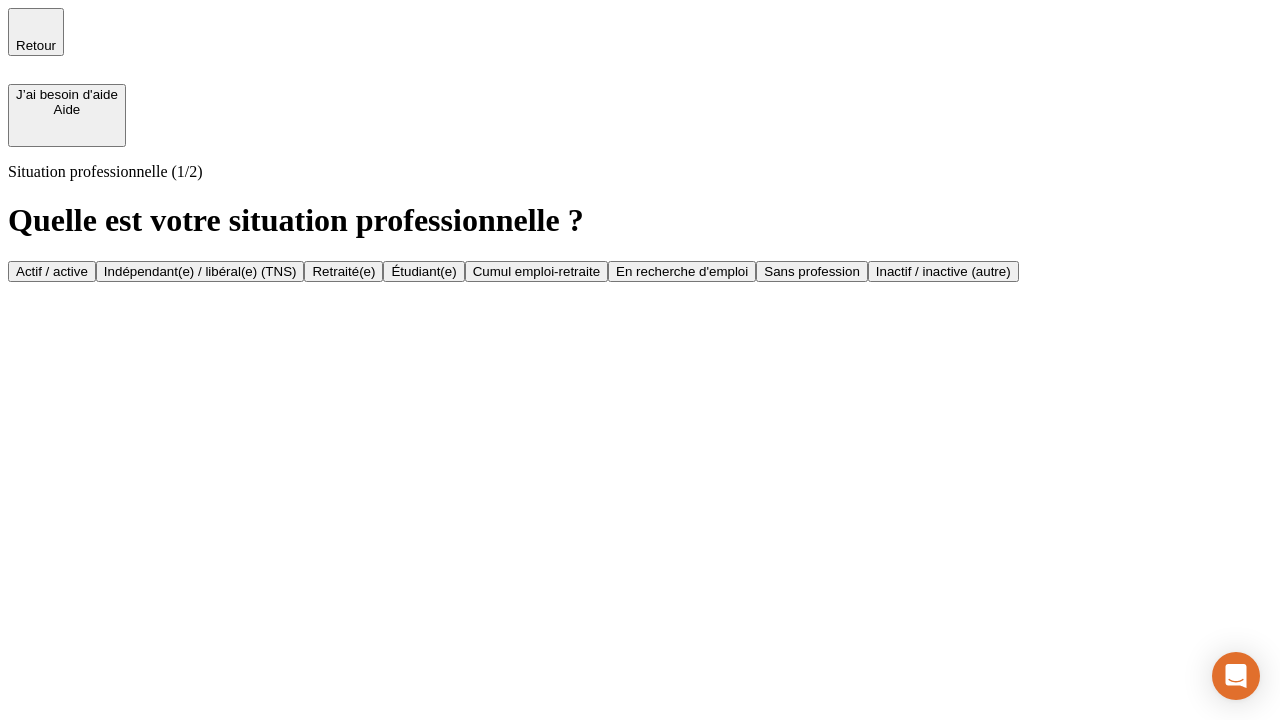 click on "Indépendant(e) / libéral(e) (TNS)" at bounding box center (200, 271) 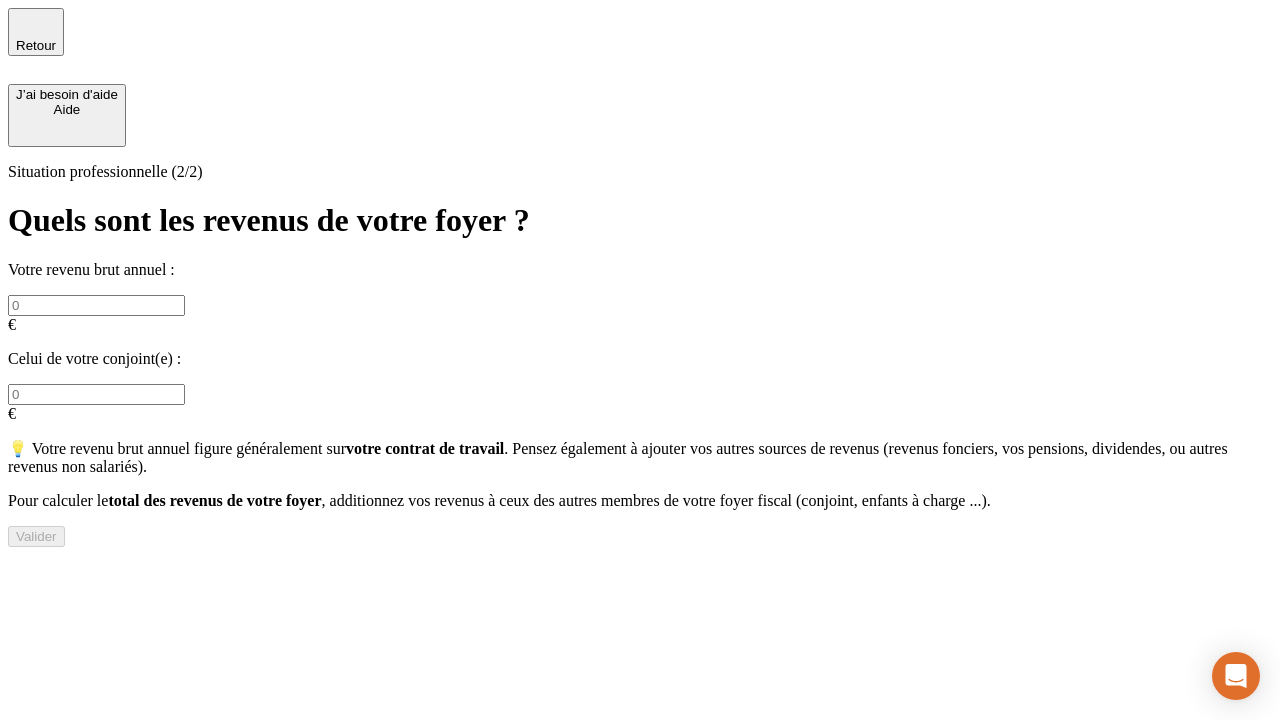 click at bounding box center (96, 305) 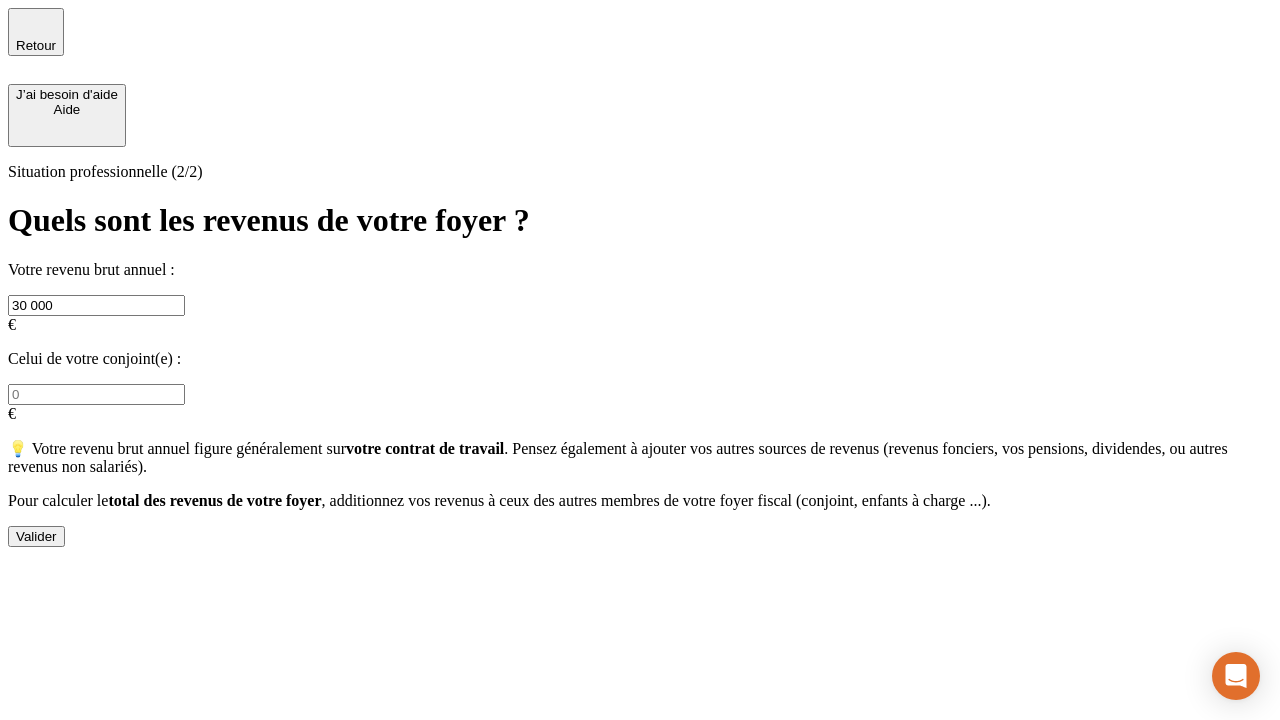 click on "Valider" at bounding box center [36, 536] 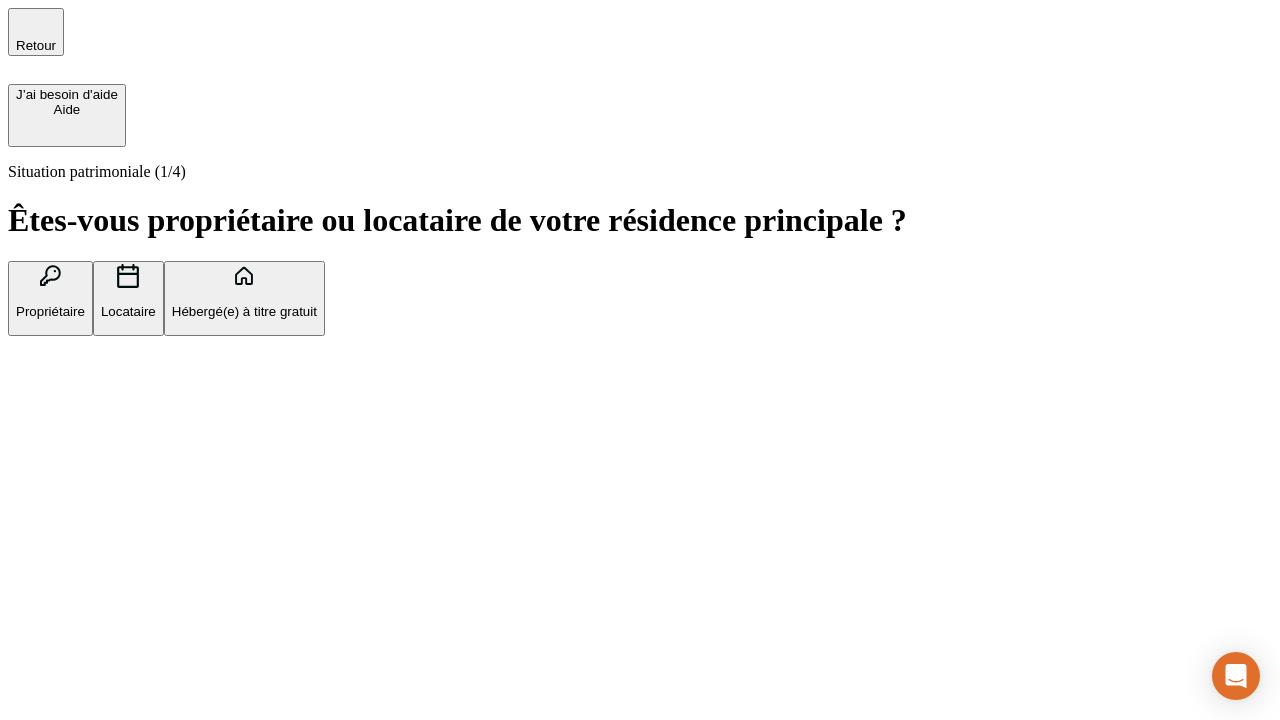 click on "Locataire" at bounding box center (128, 311) 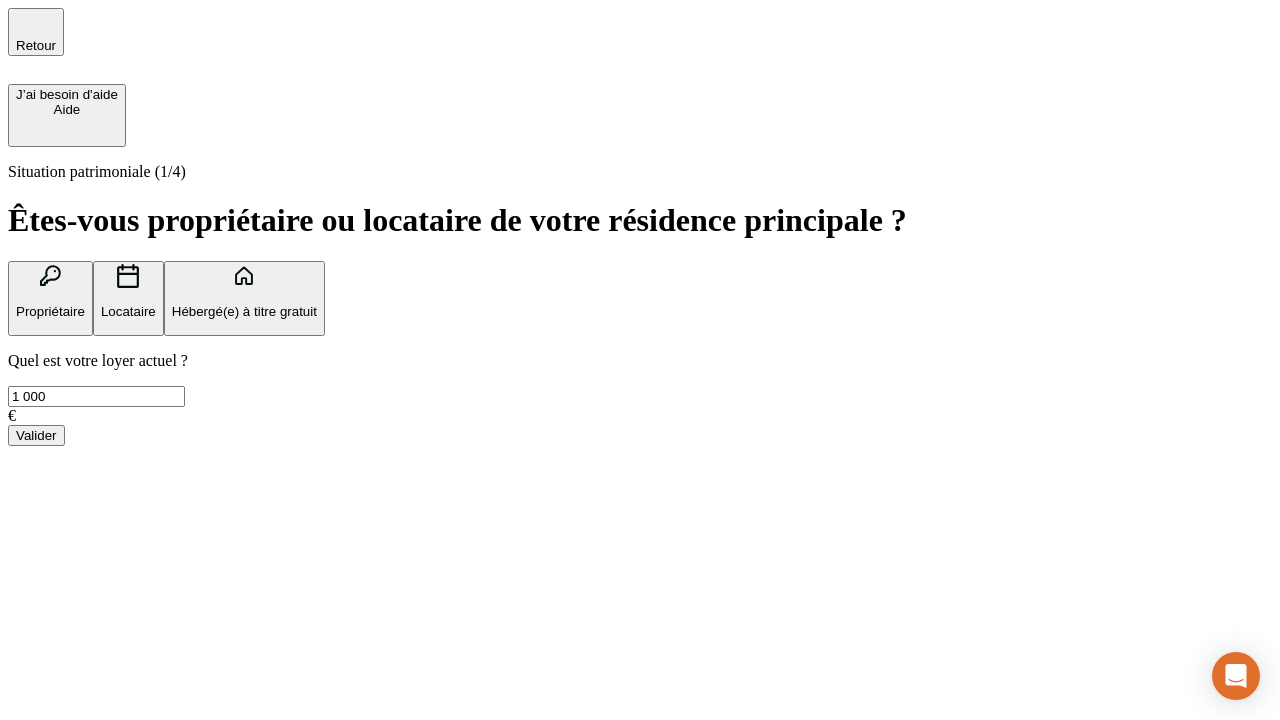 type on "1 000" 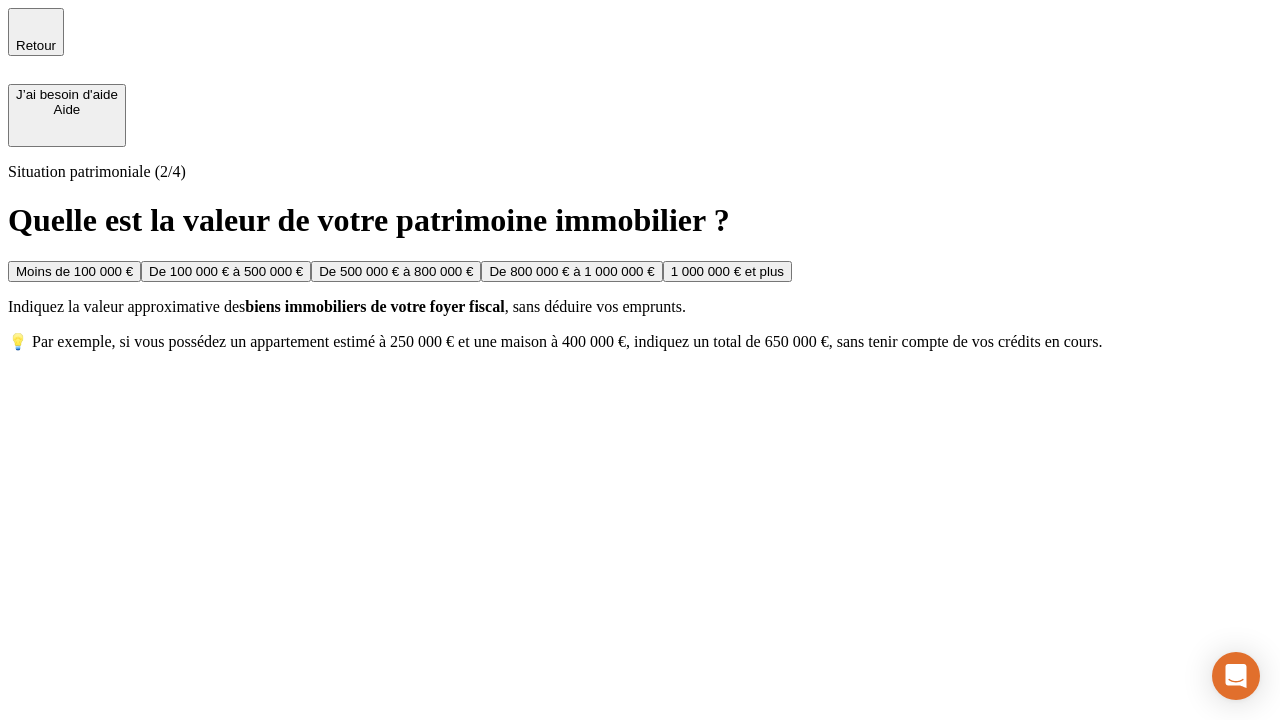 click on "Moins de 100 000 €" at bounding box center [74, 271] 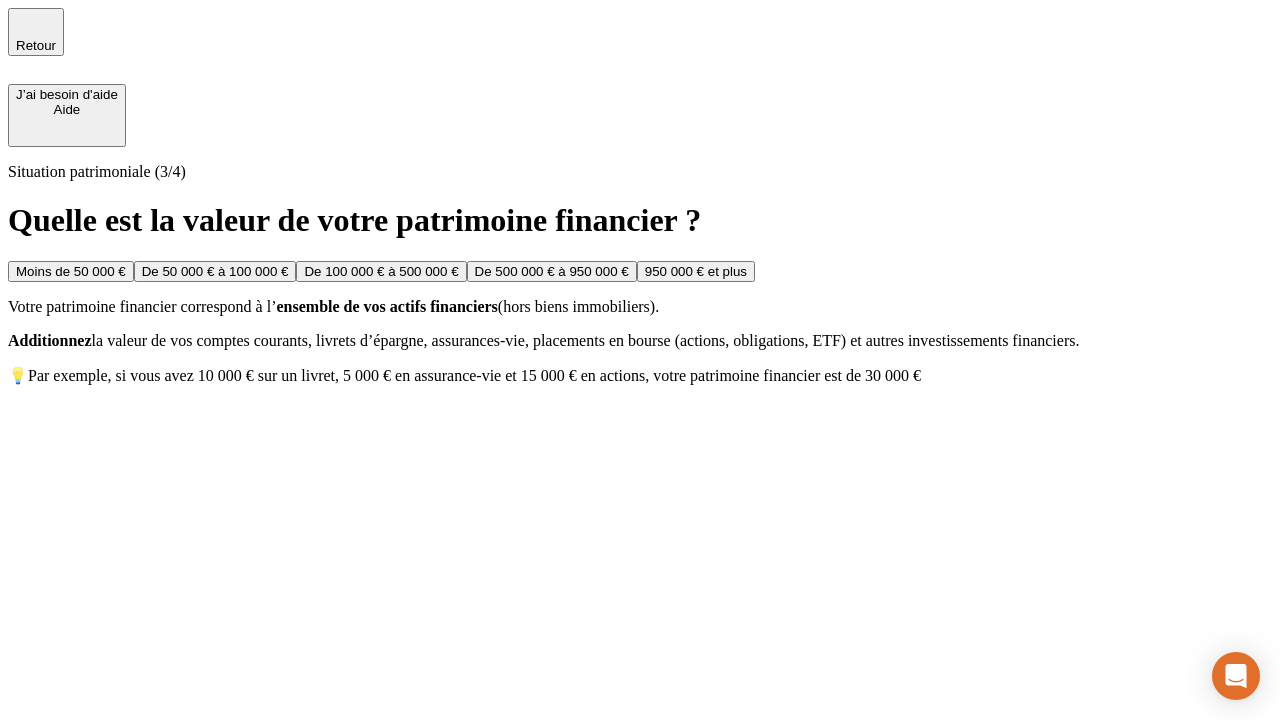 click on "Moins de 50 000 €" at bounding box center [71, 271] 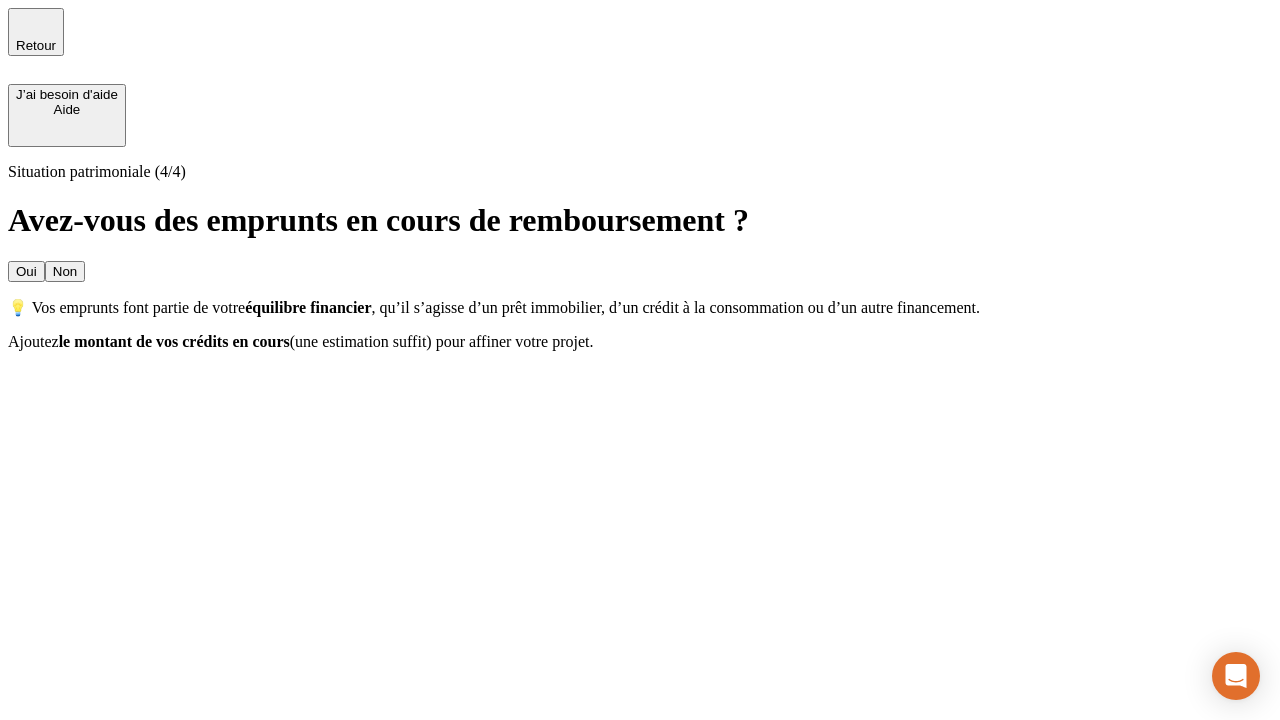 click on "Non" at bounding box center [65, 271] 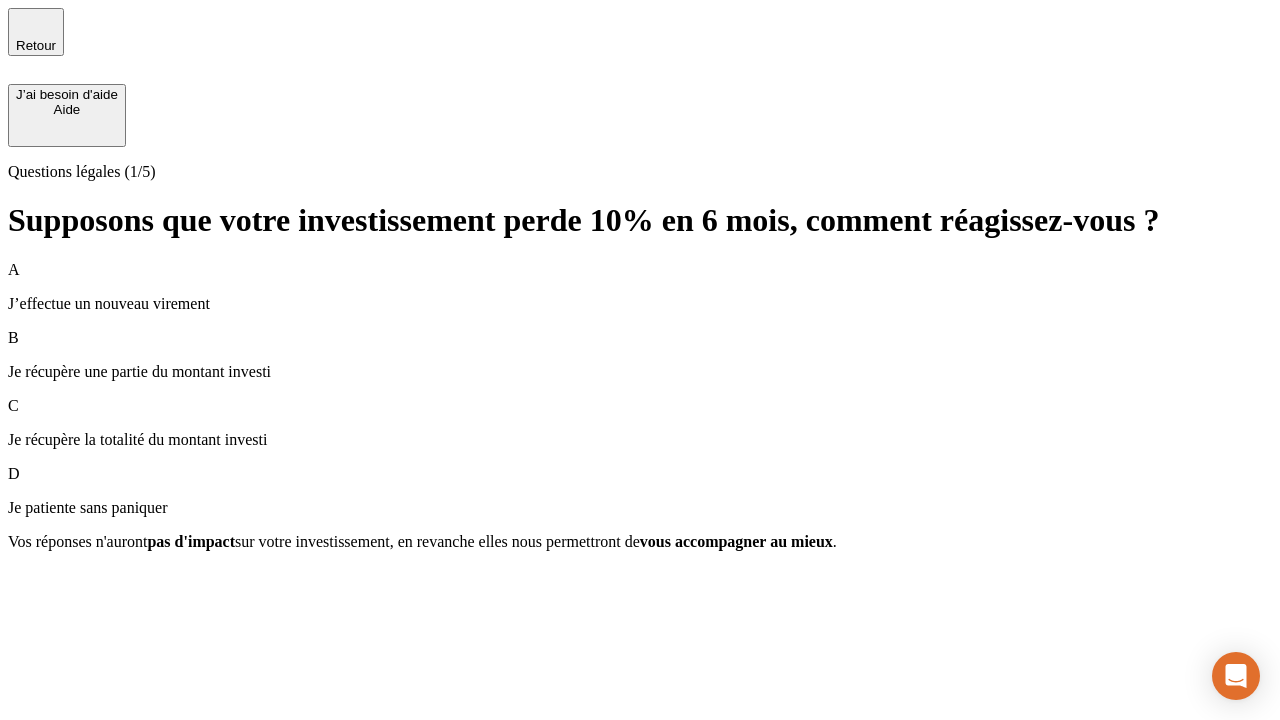 click on "A J’effectue un nouveau virement" at bounding box center [640, 287] 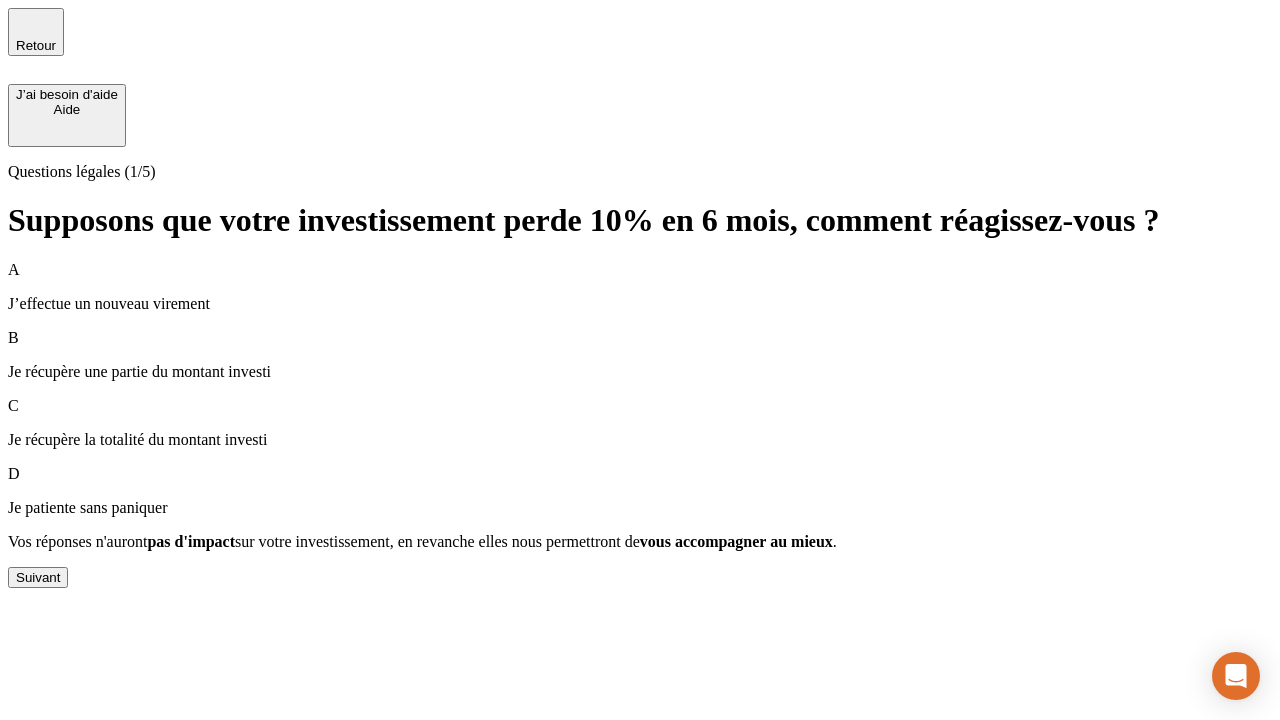 click on "Suivant" at bounding box center (38, 577) 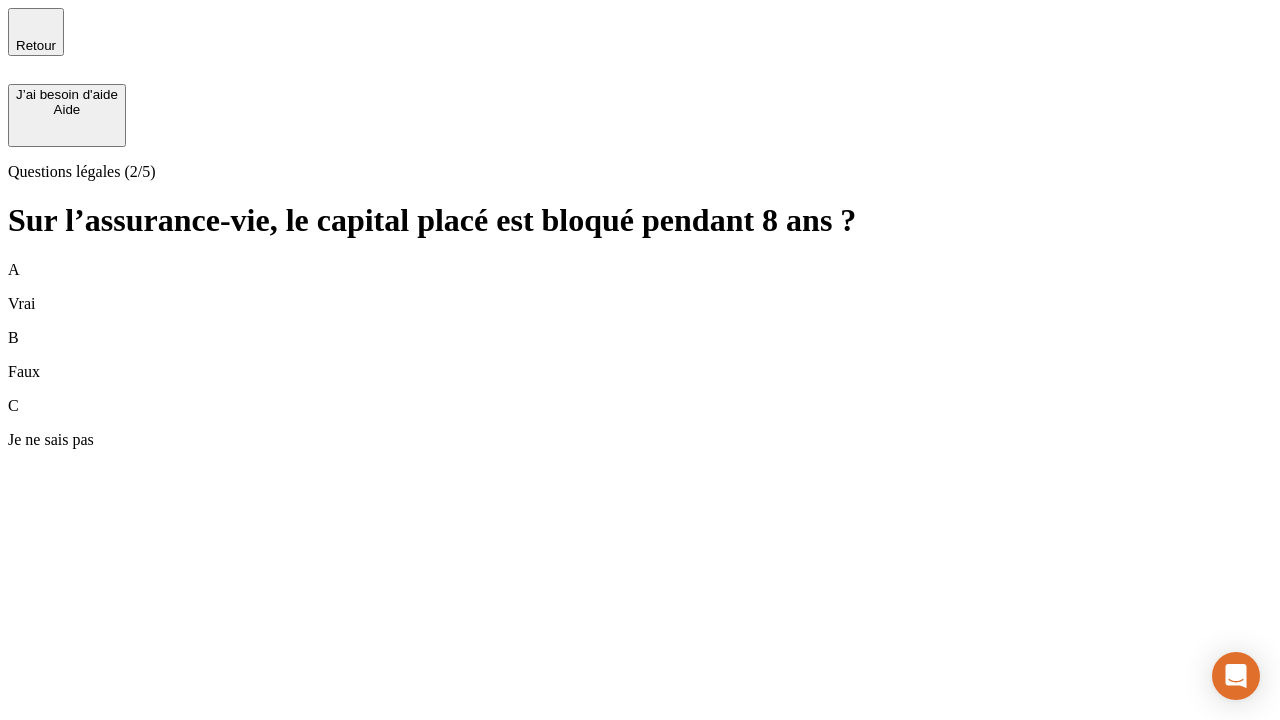 click on "A Vrai" at bounding box center [640, 287] 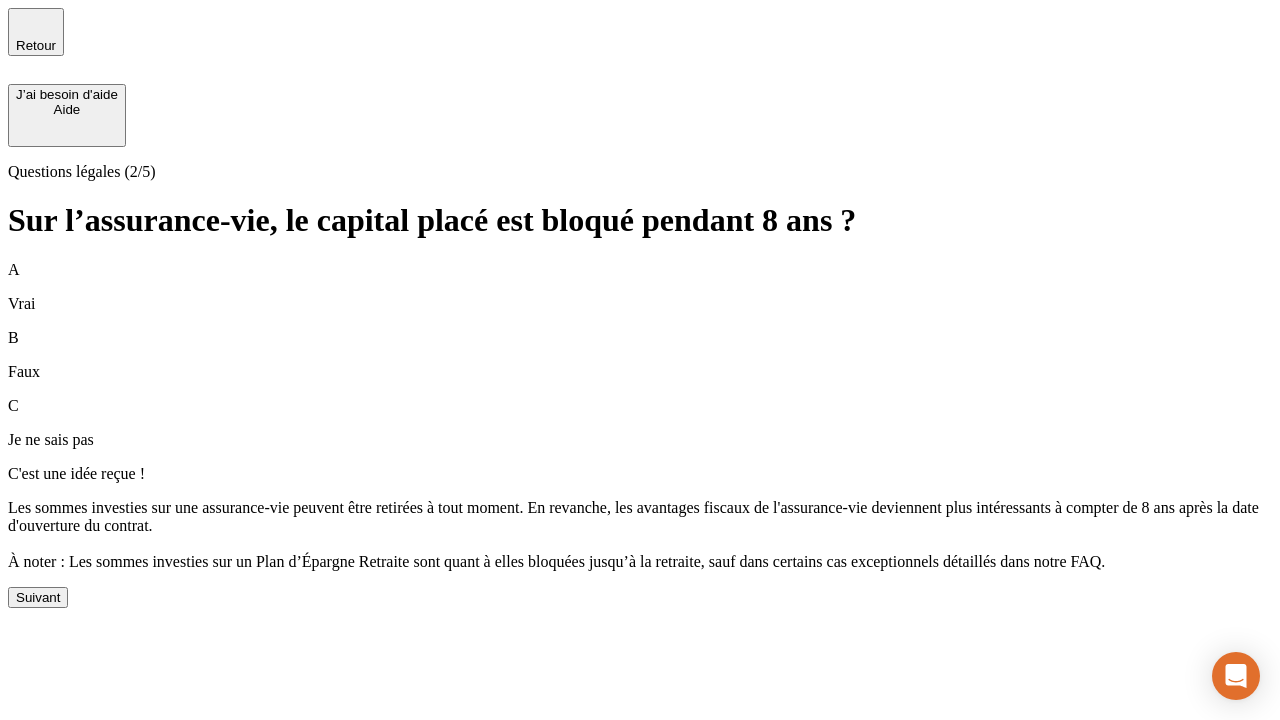 click on "Suivant" at bounding box center [38, 597] 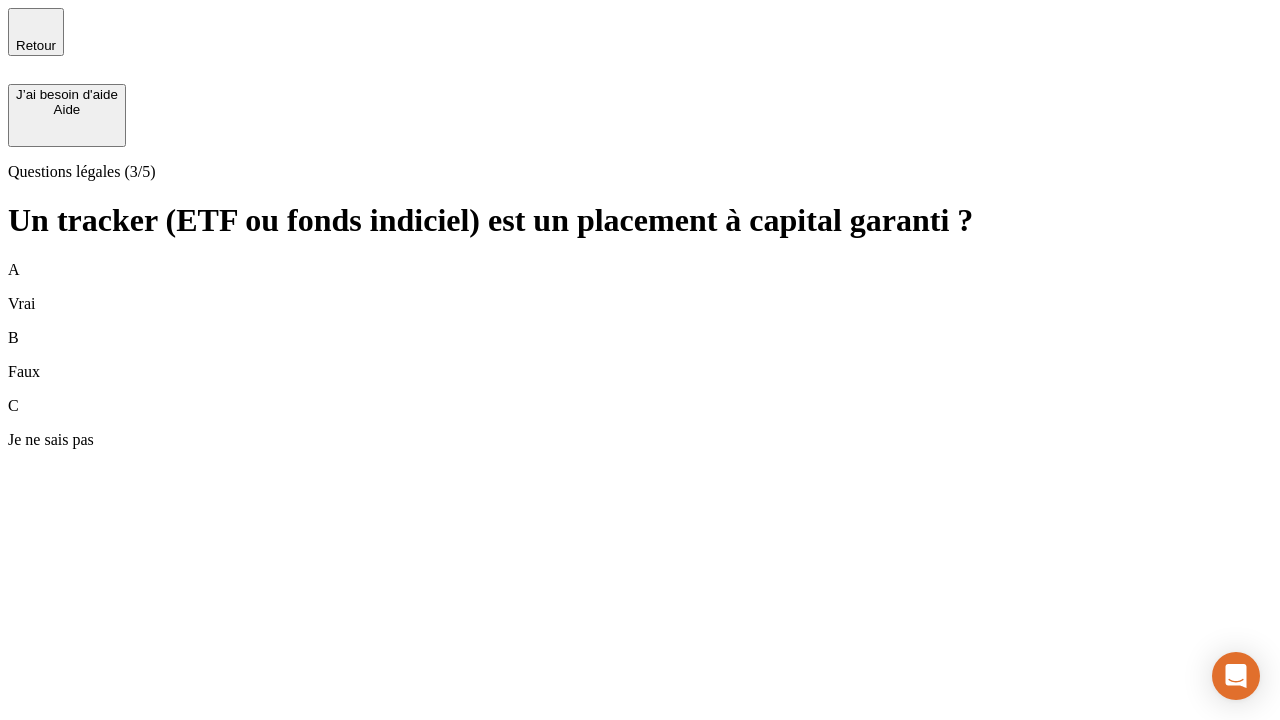 click on "A Vrai" at bounding box center [640, 287] 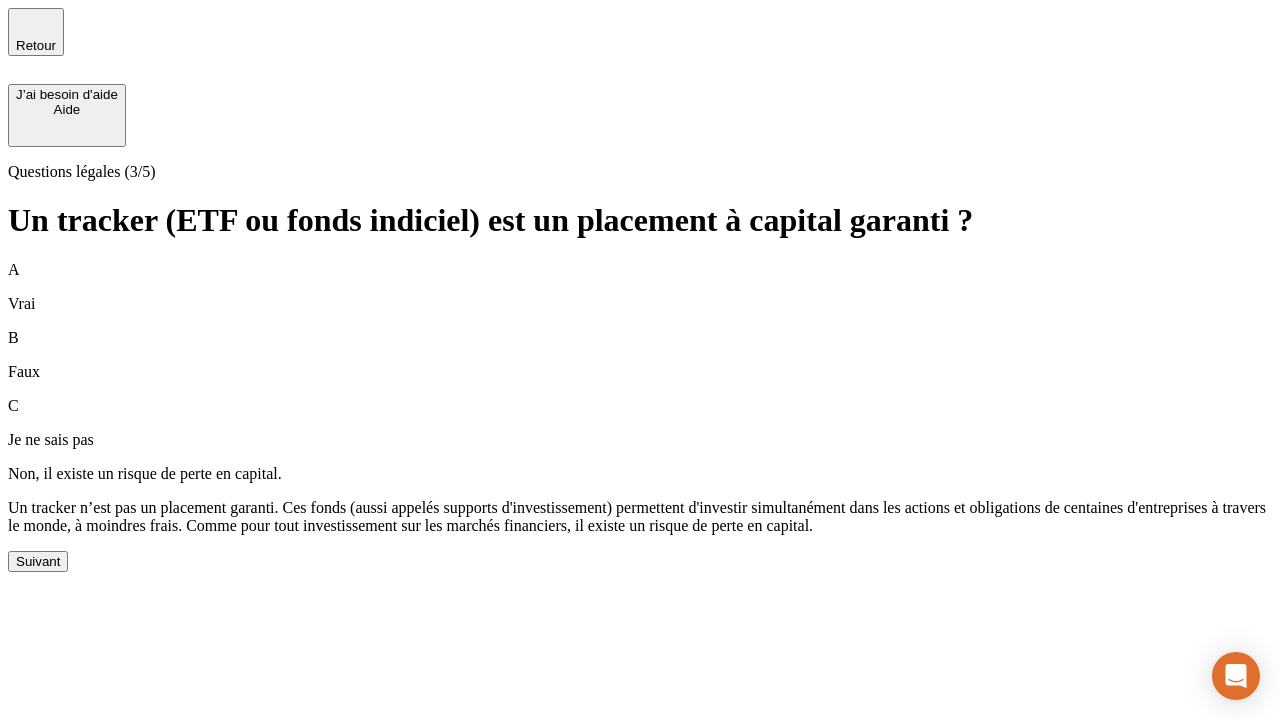 click on "Suivant" at bounding box center (38, 561) 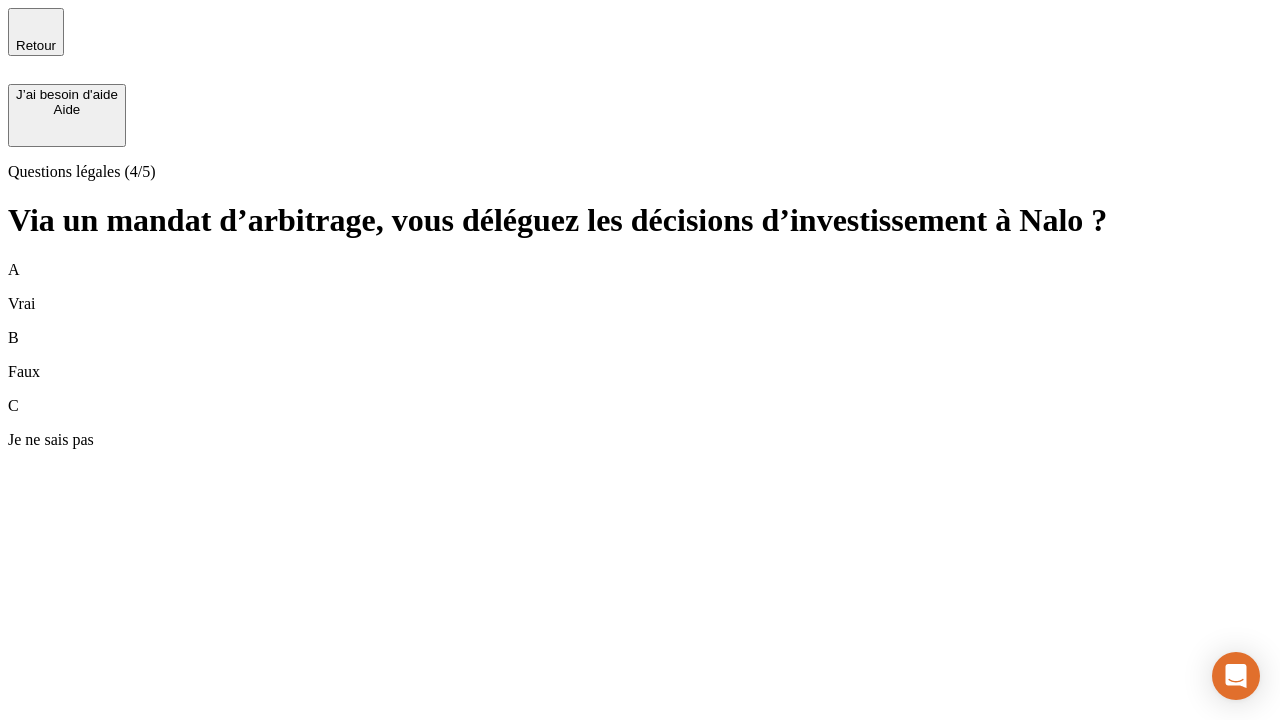 click on "A Vrai" at bounding box center (640, 287) 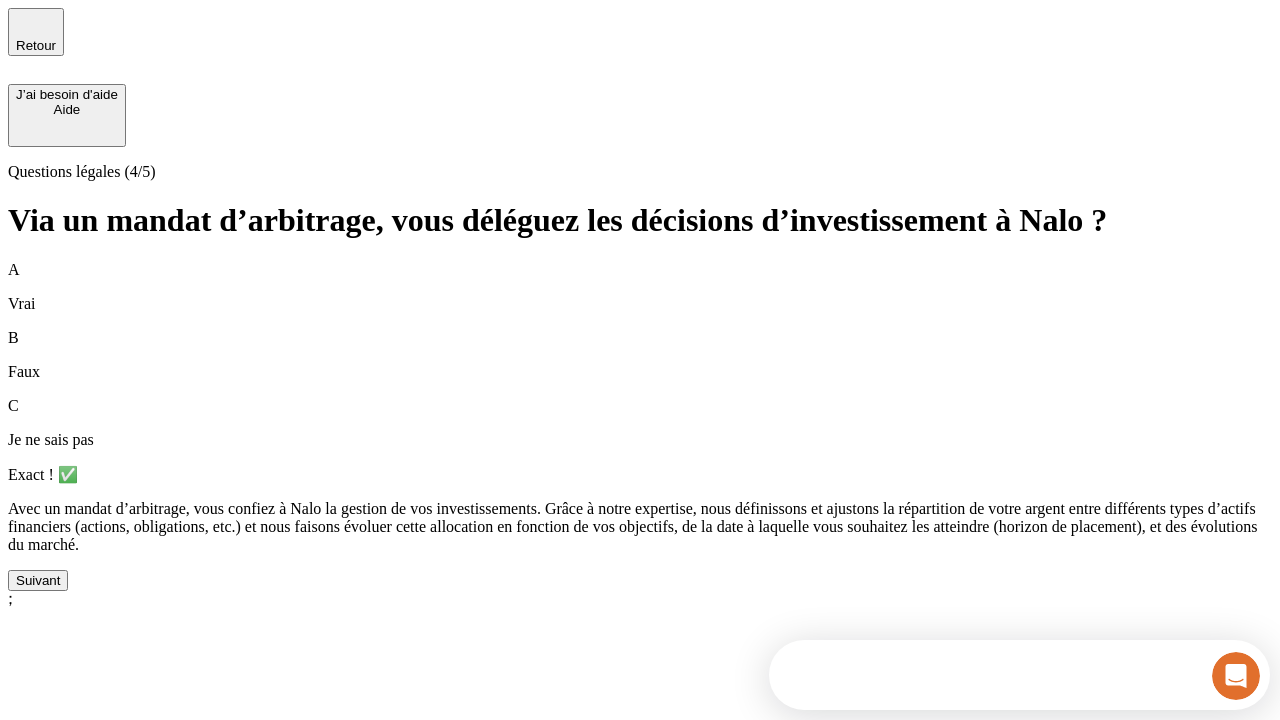 scroll, scrollTop: 0, scrollLeft: 0, axis: both 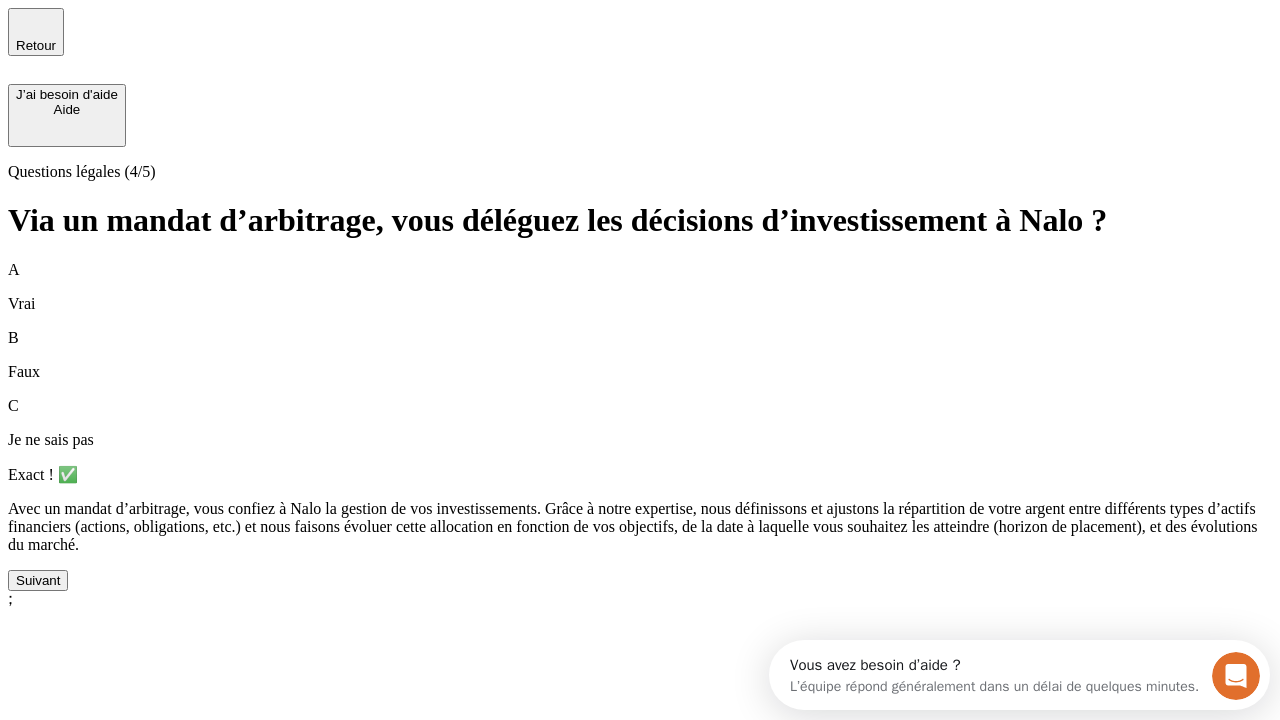 click on "Suivant" at bounding box center [38, 580] 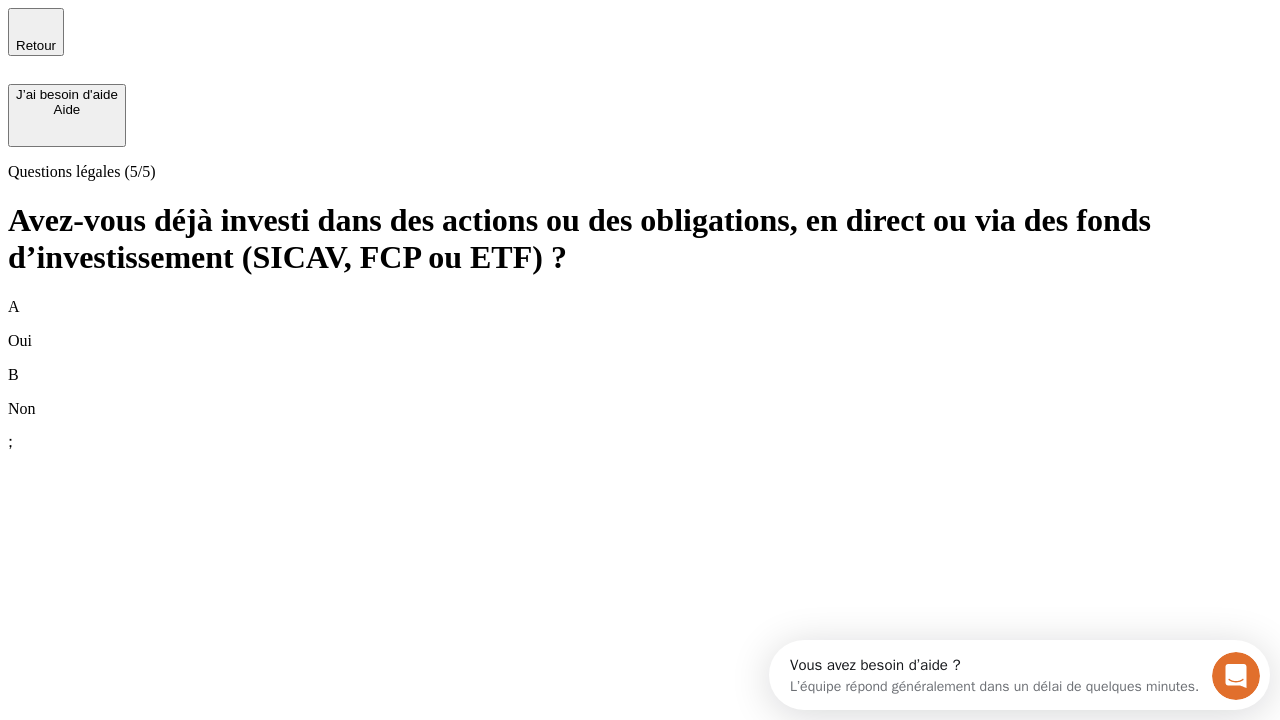 click on "B Non" at bounding box center [640, 392] 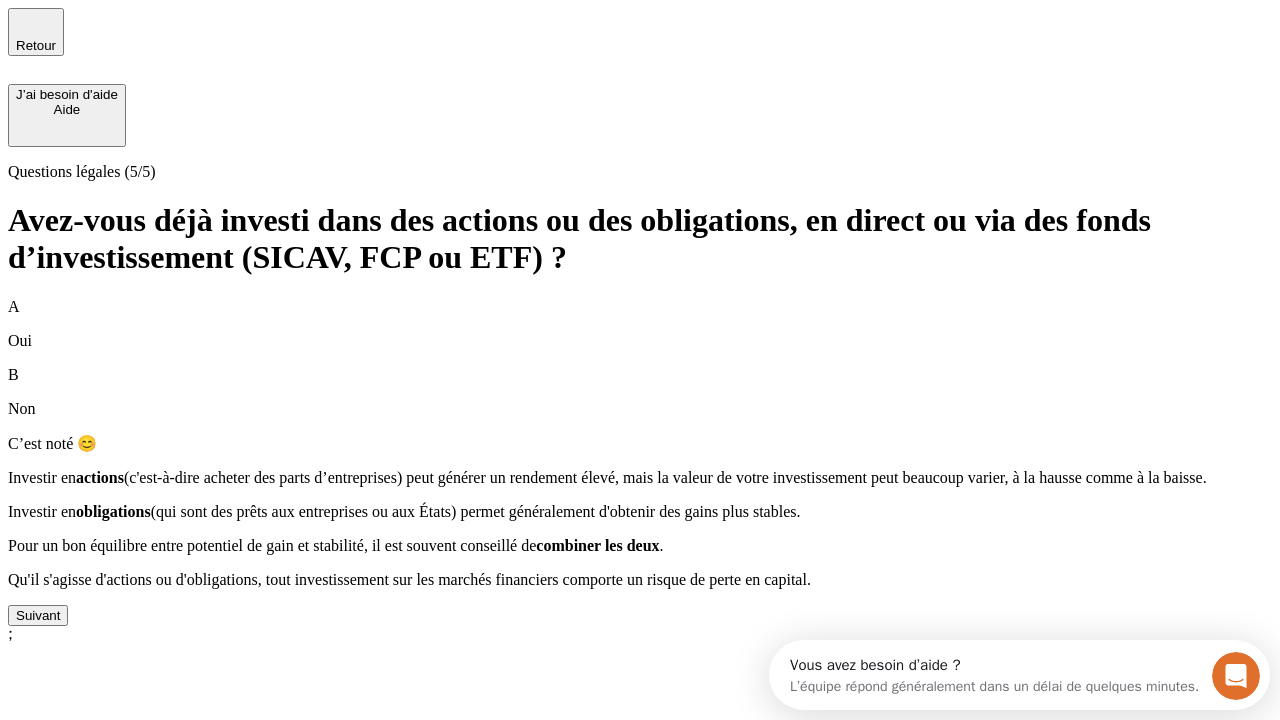 click on "Suivant" at bounding box center (38, 615) 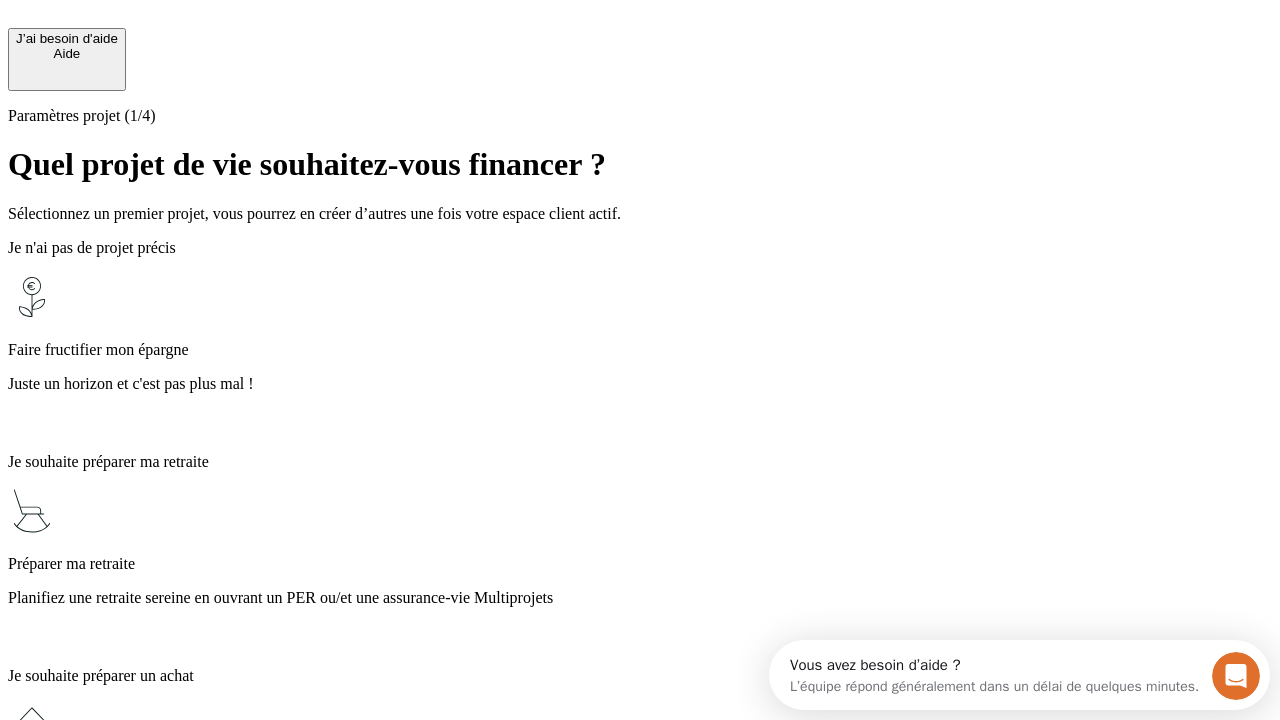click on "Juste un horizon et c'est pas plus mal !" at bounding box center [640, 384] 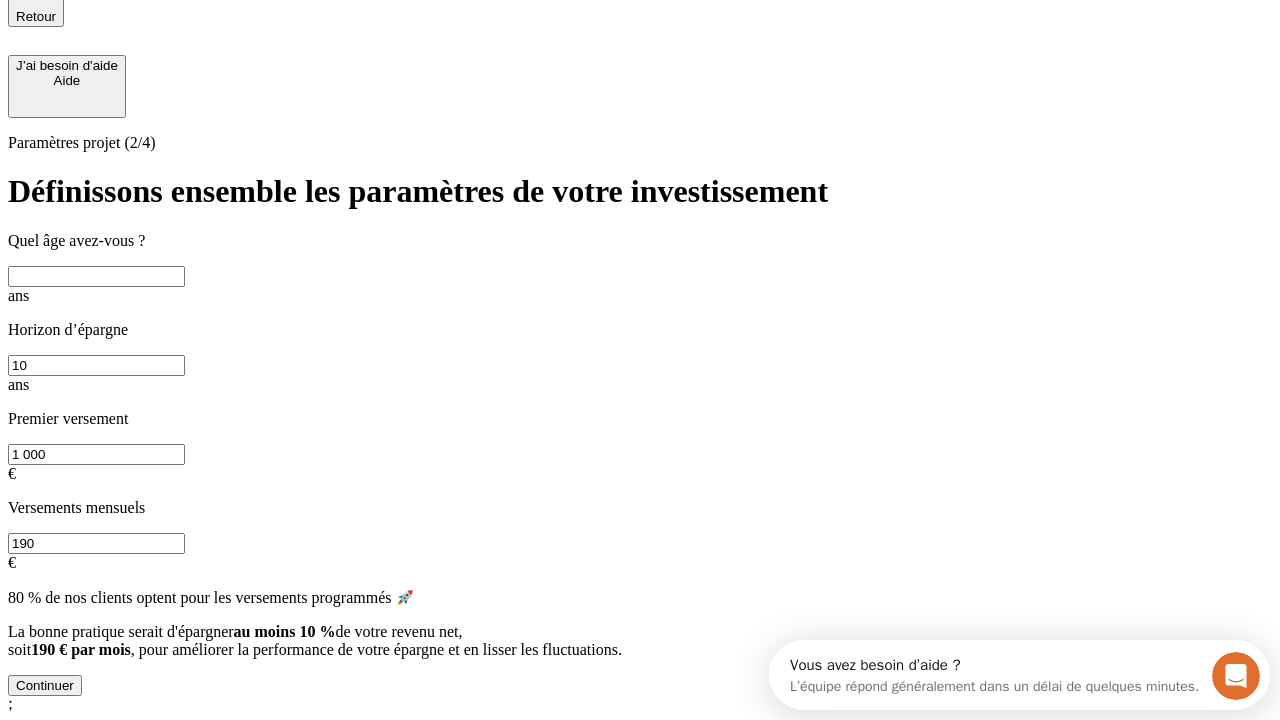 scroll, scrollTop: 22, scrollLeft: 0, axis: vertical 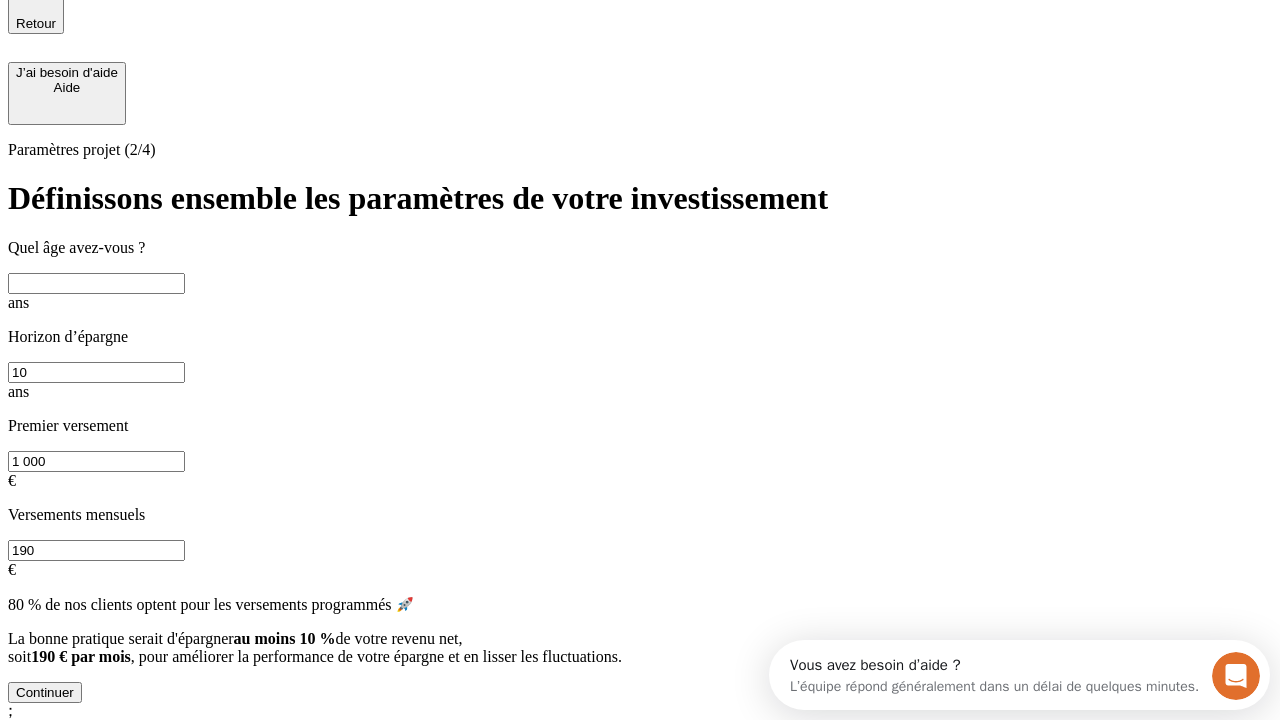 click at bounding box center (96, 283) 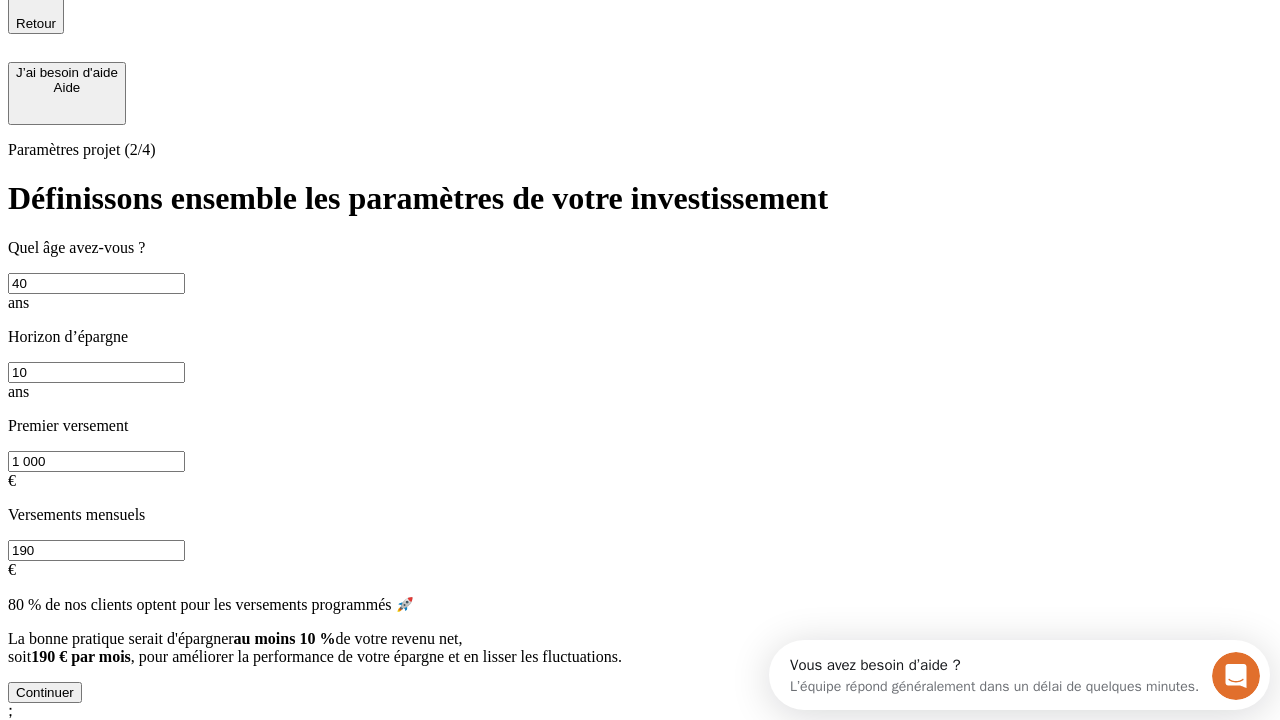 type on "40" 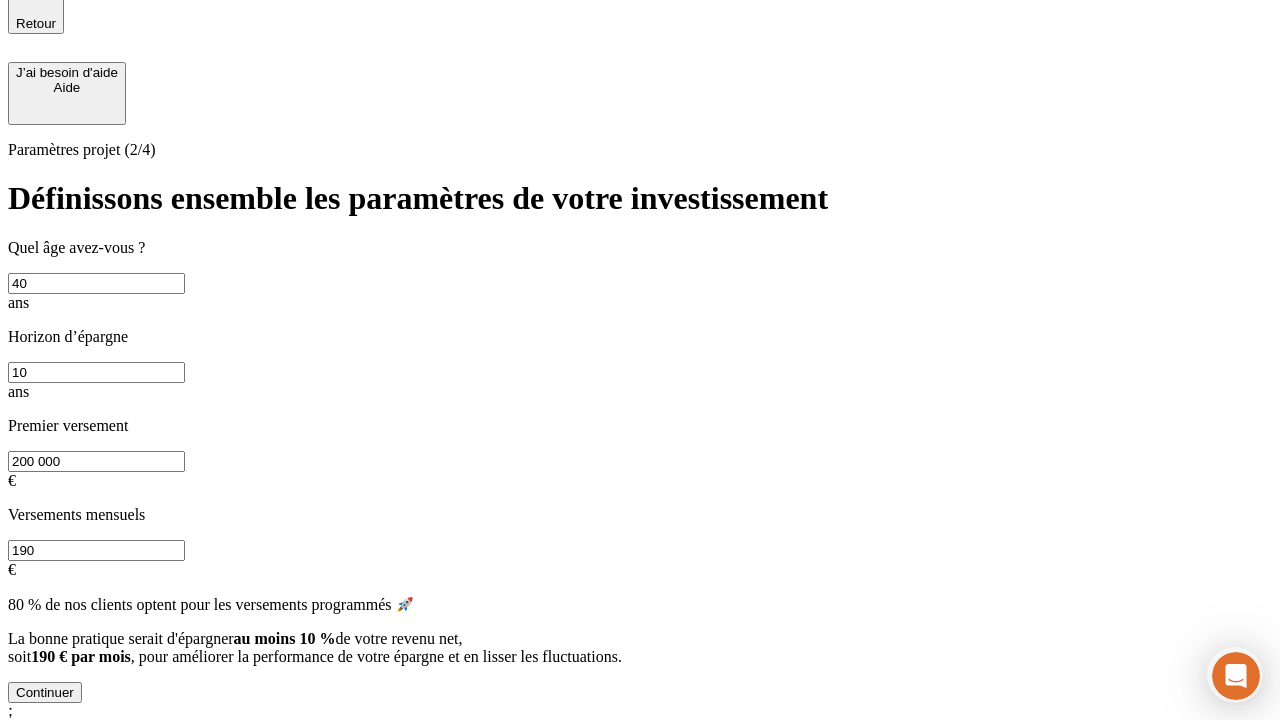 type on "200 000" 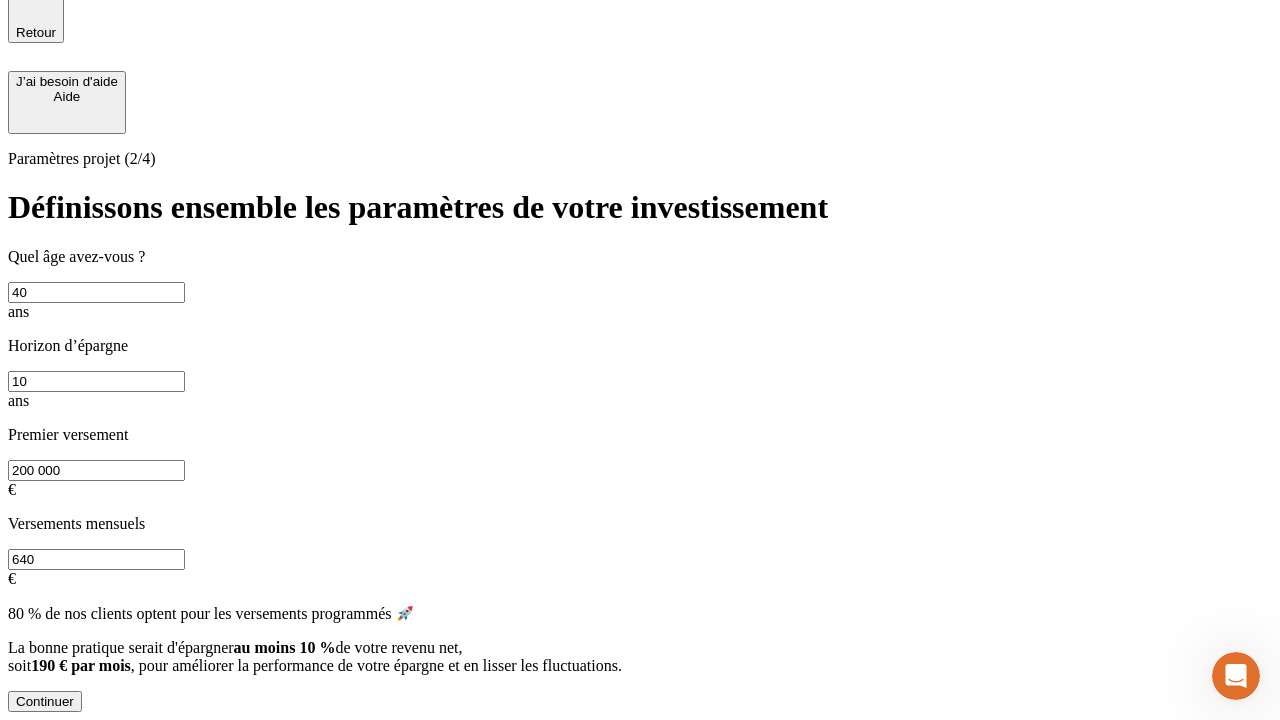 scroll, scrollTop: 4, scrollLeft: 0, axis: vertical 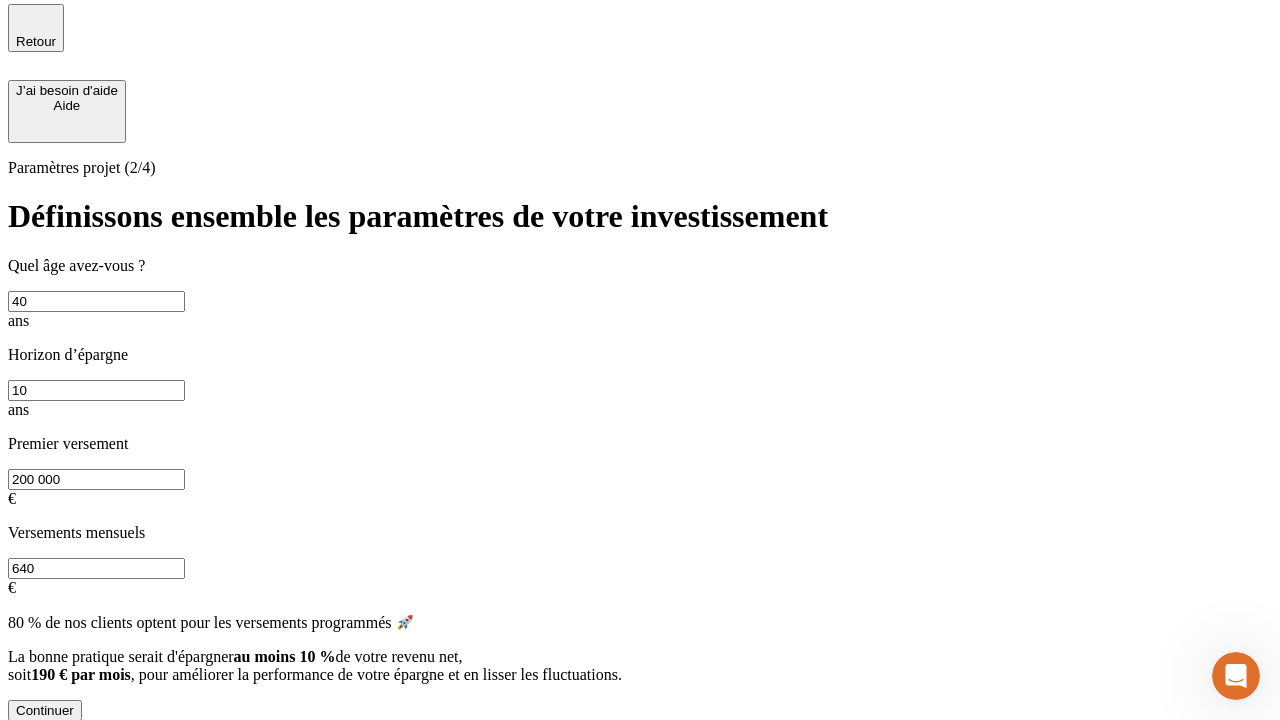 type on "640" 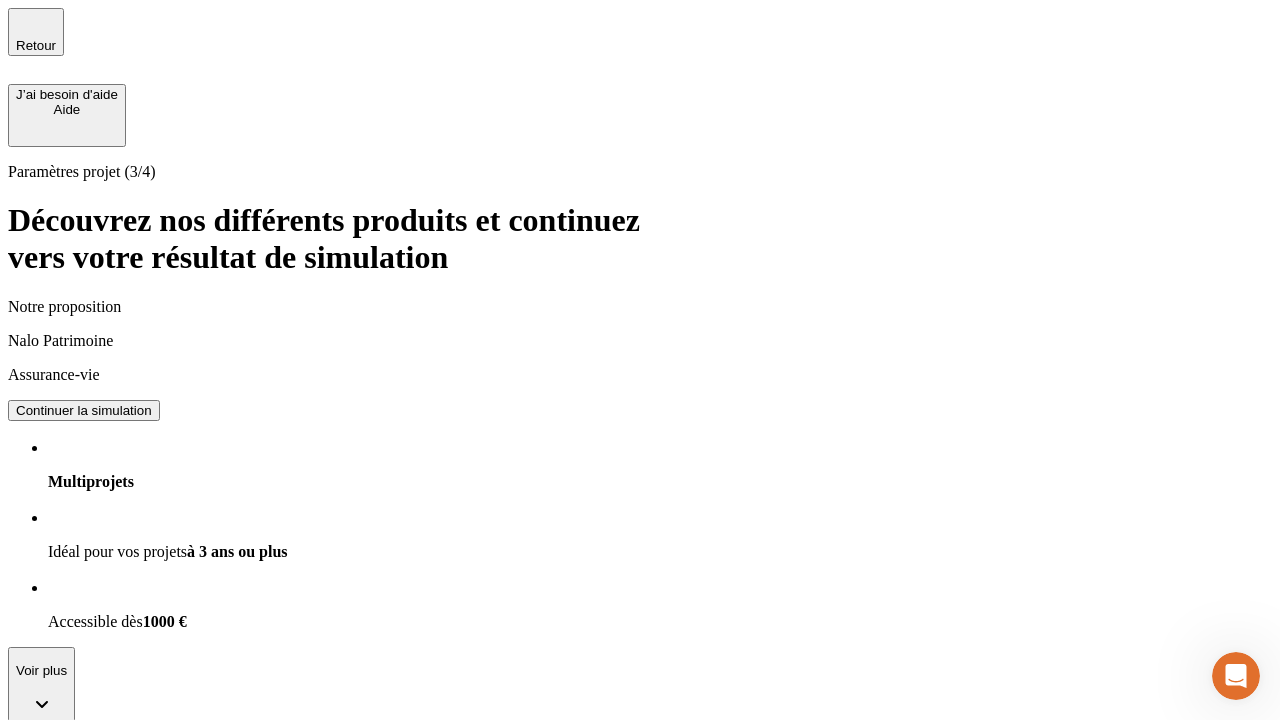 click on "Continuer la simulation" at bounding box center [84, 410] 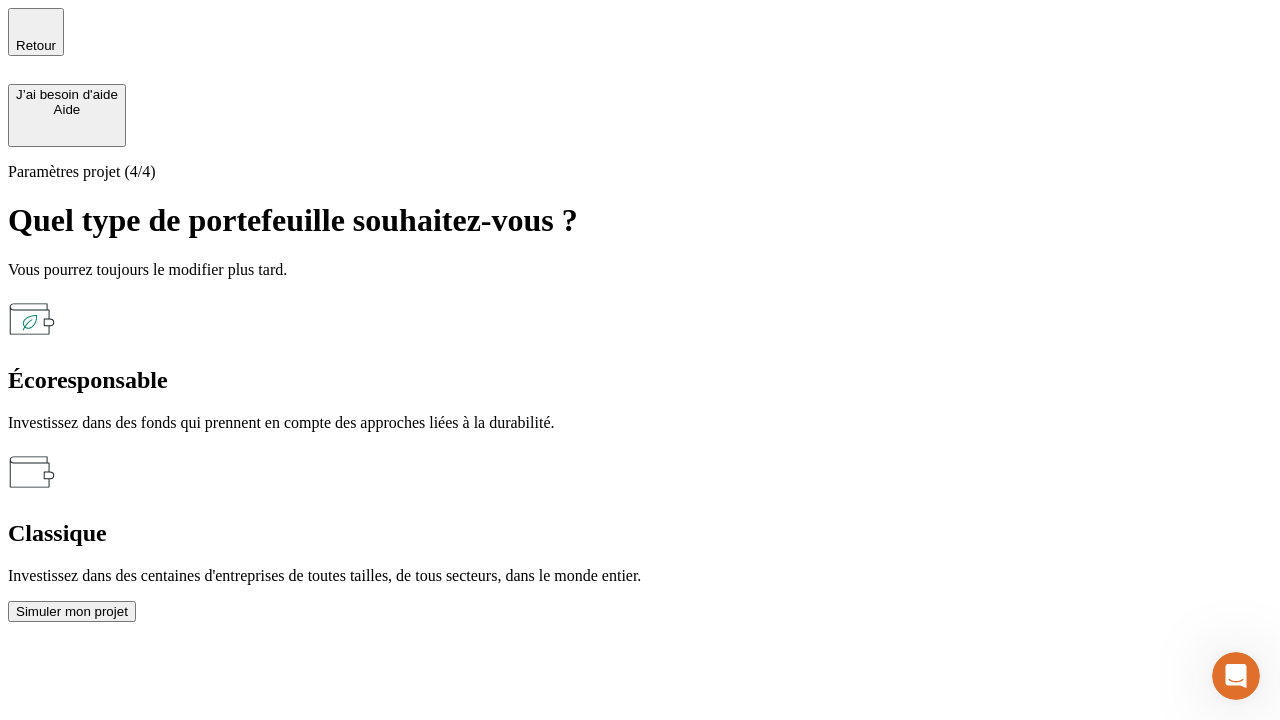 click on "Classique" at bounding box center [640, 533] 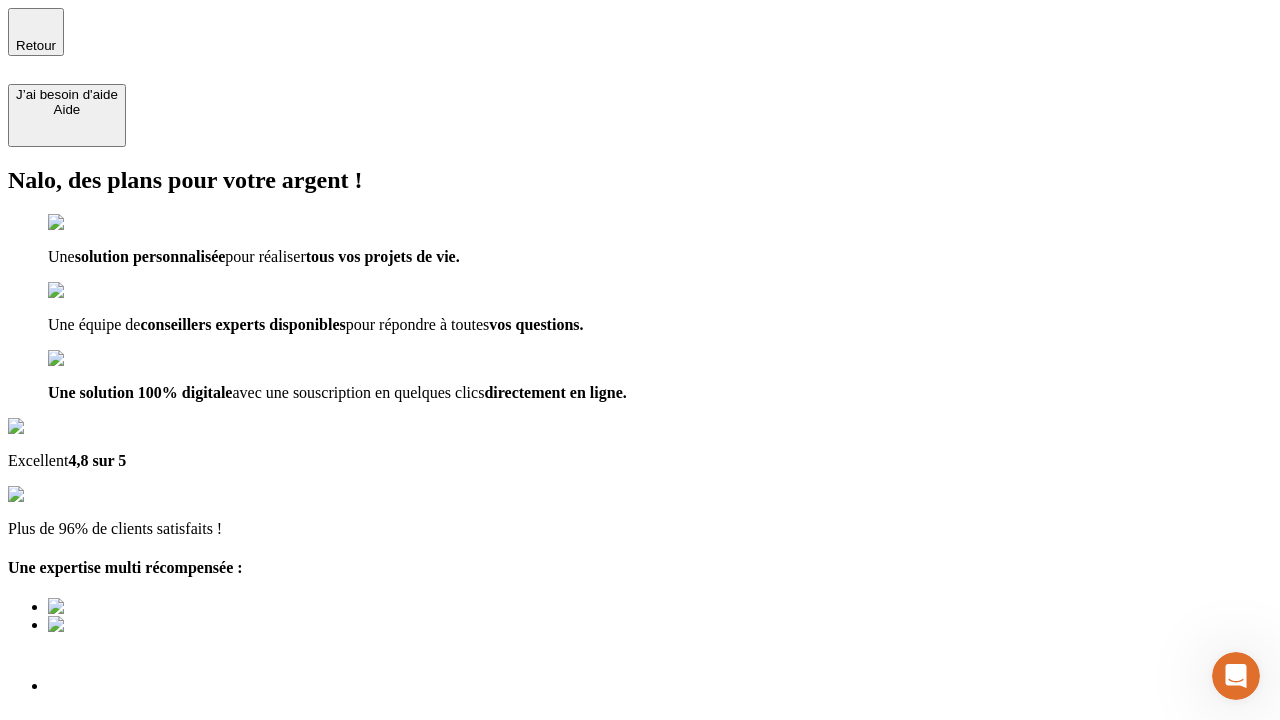 click on "Découvrir ma simulation" at bounding box center [87, 840] 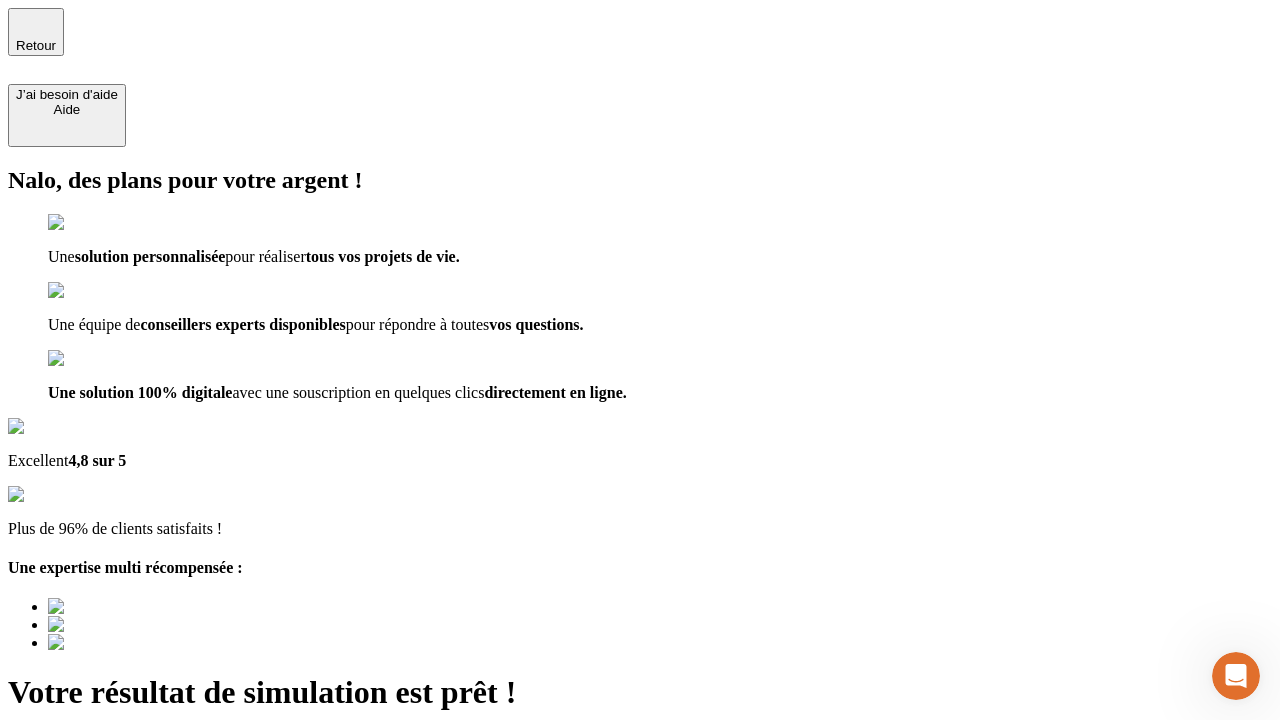 click on "Découvrir ma simulation" at bounding box center (87, 881) 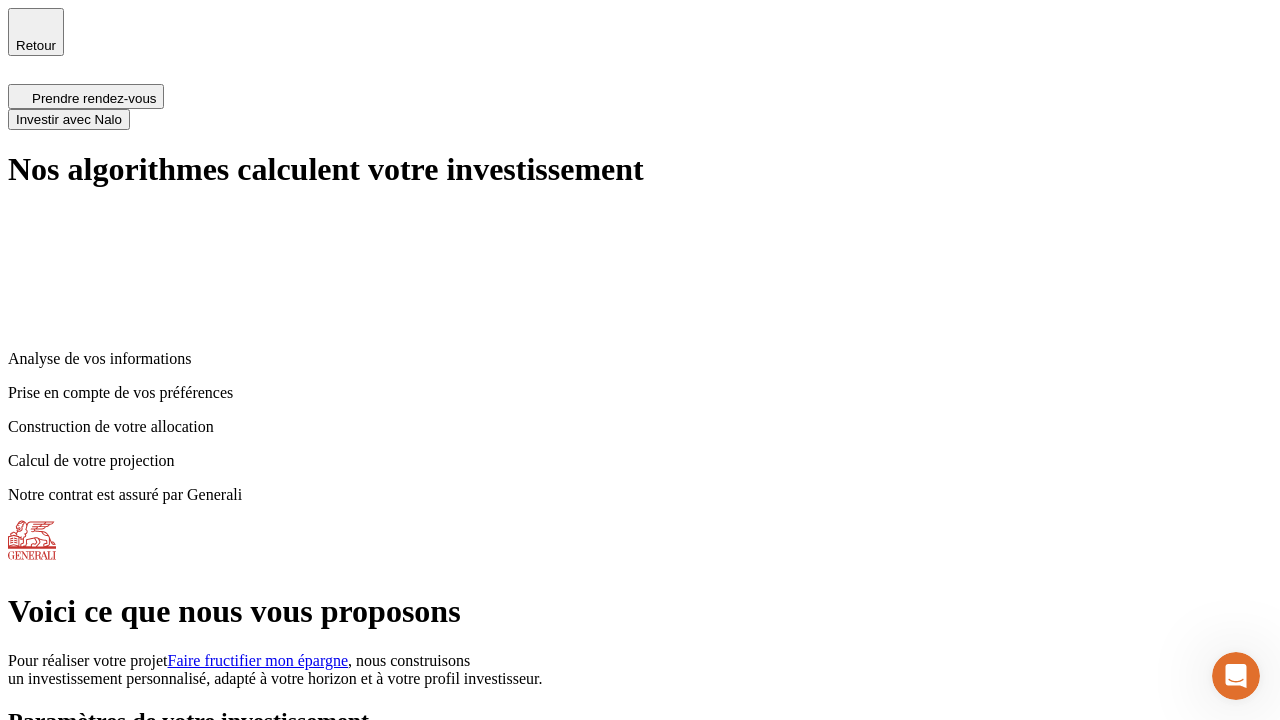 scroll, scrollTop: 8, scrollLeft: 0, axis: vertical 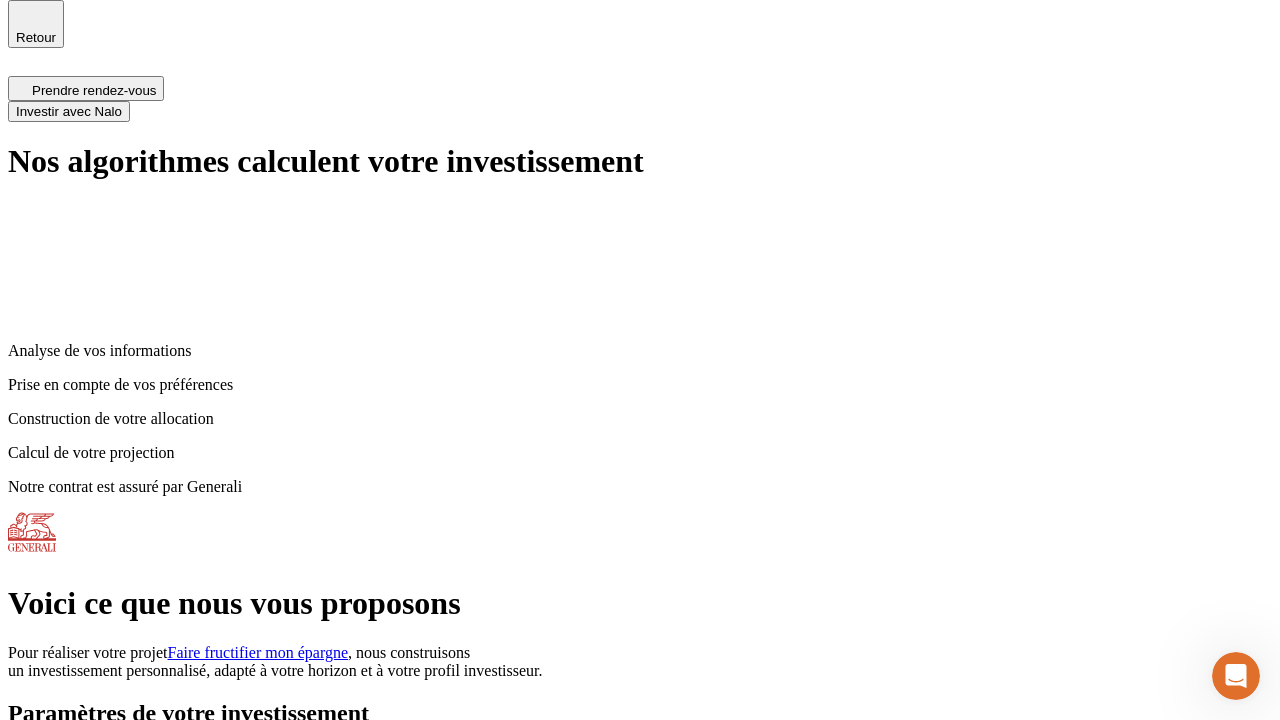 click on "Investir avec Nalo" at bounding box center [69, 111] 